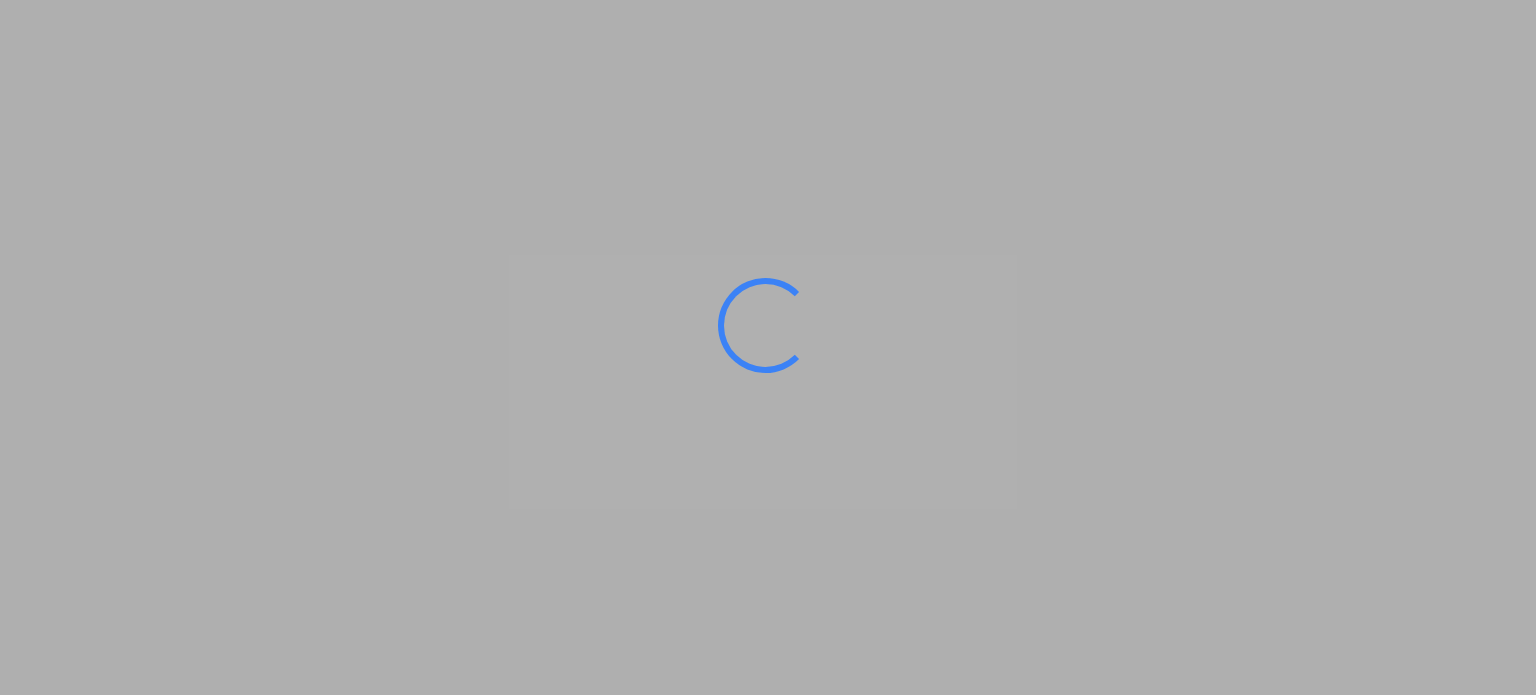 scroll, scrollTop: 0, scrollLeft: 0, axis: both 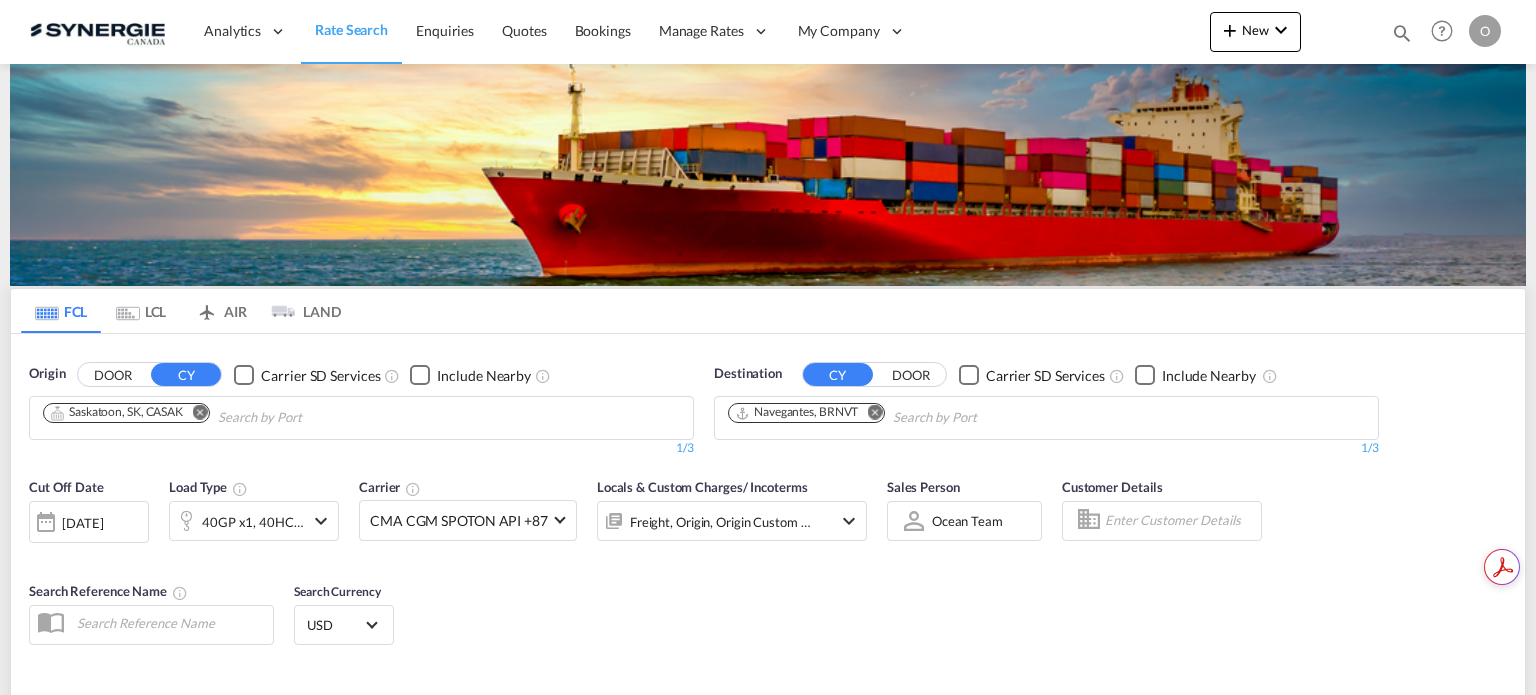 click at bounding box center (1402, 33) 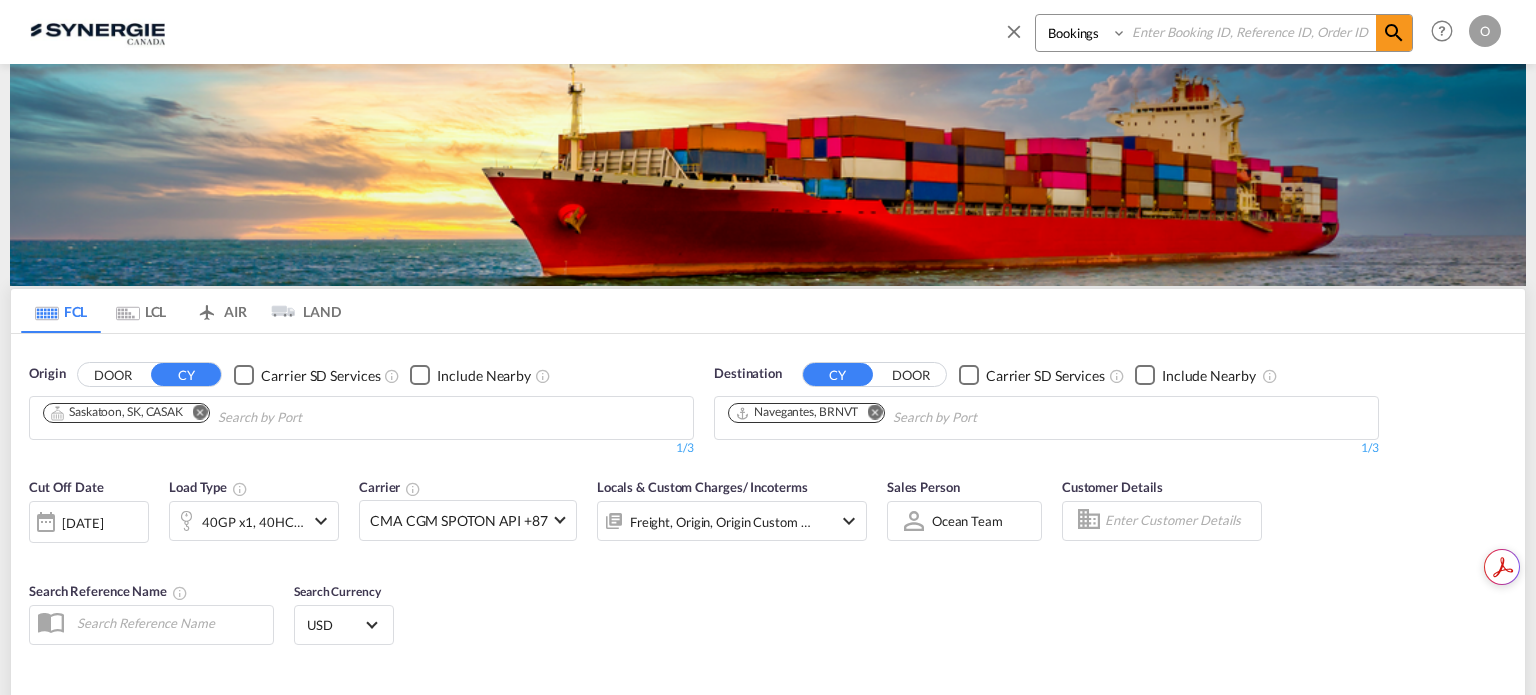 click on "Bookings Quotes Enquiries" at bounding box center (1083, 33) 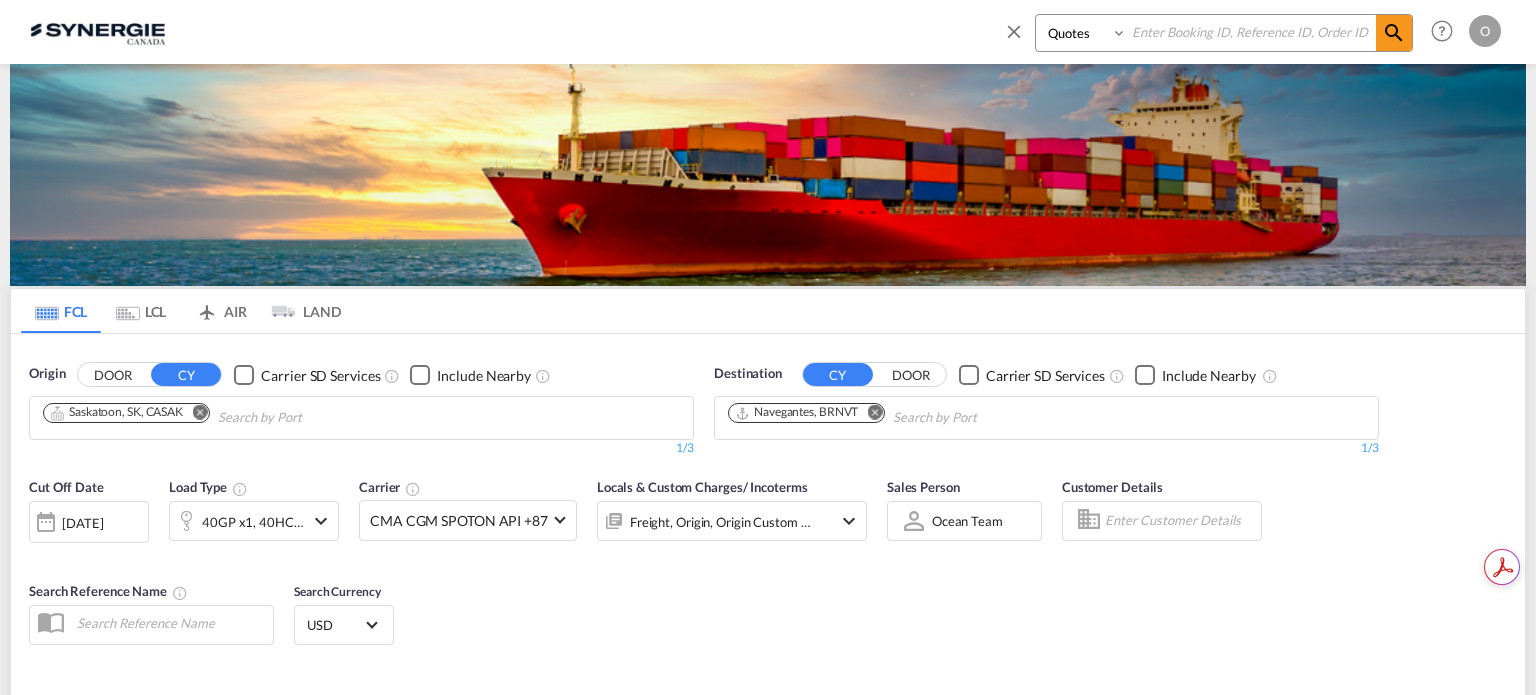 click on "Bookings Quotes Enquiries" at bounding box center [1083, 33] 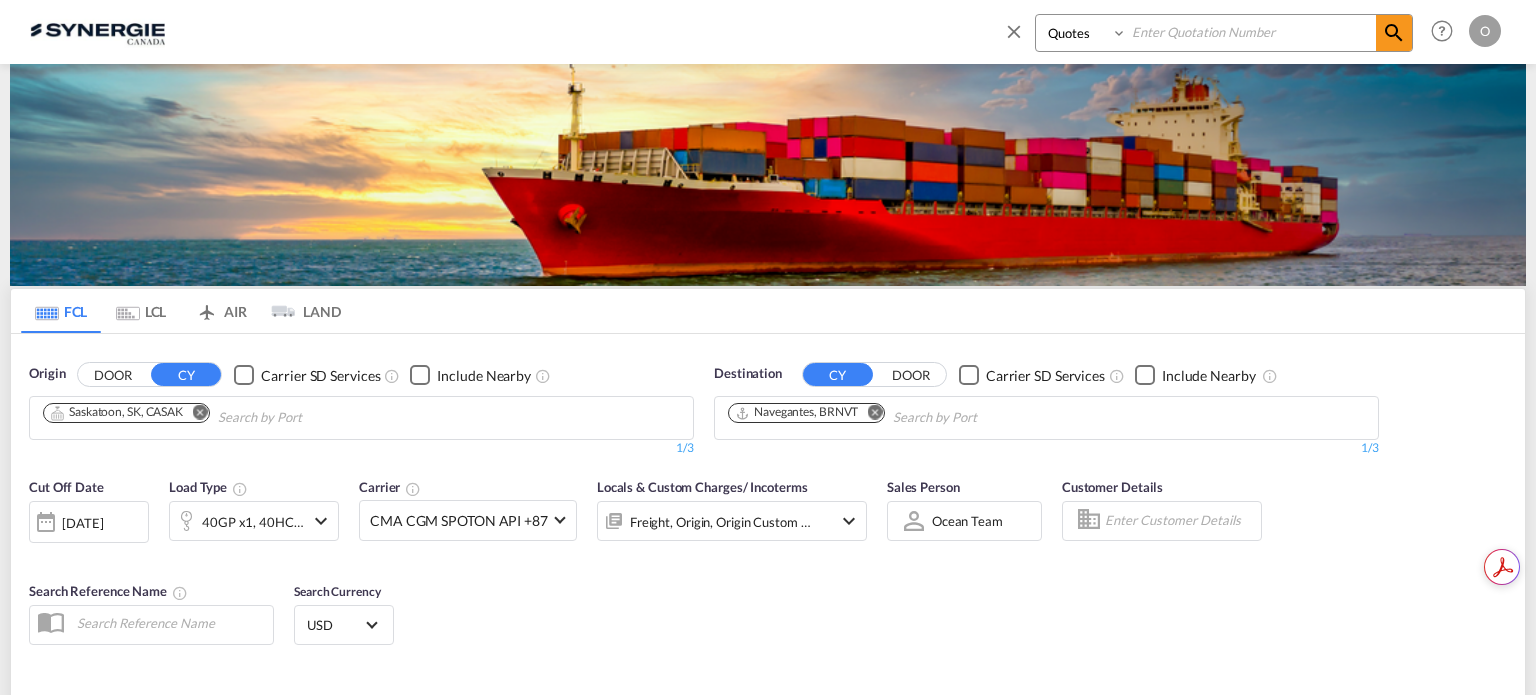 click at bounding box center (1251, 32) 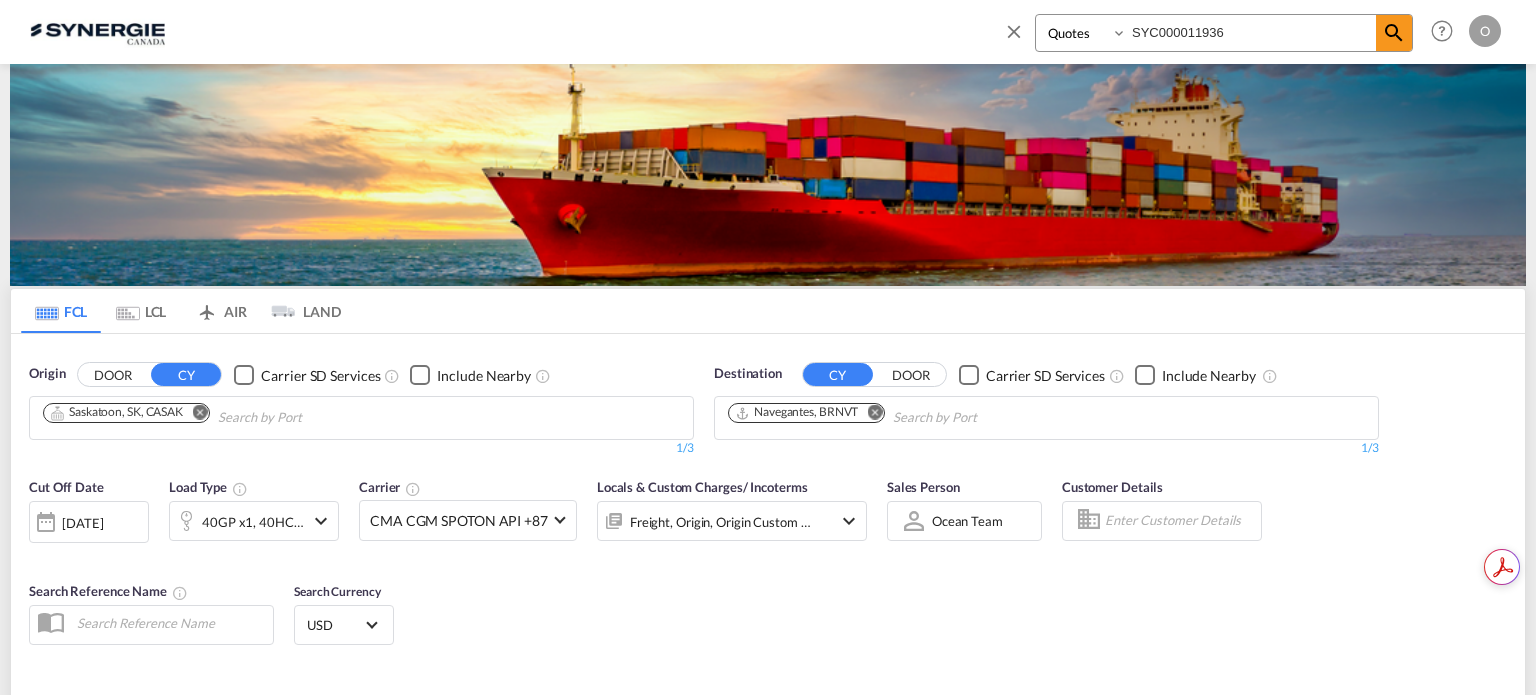 type on "SYC000011936" 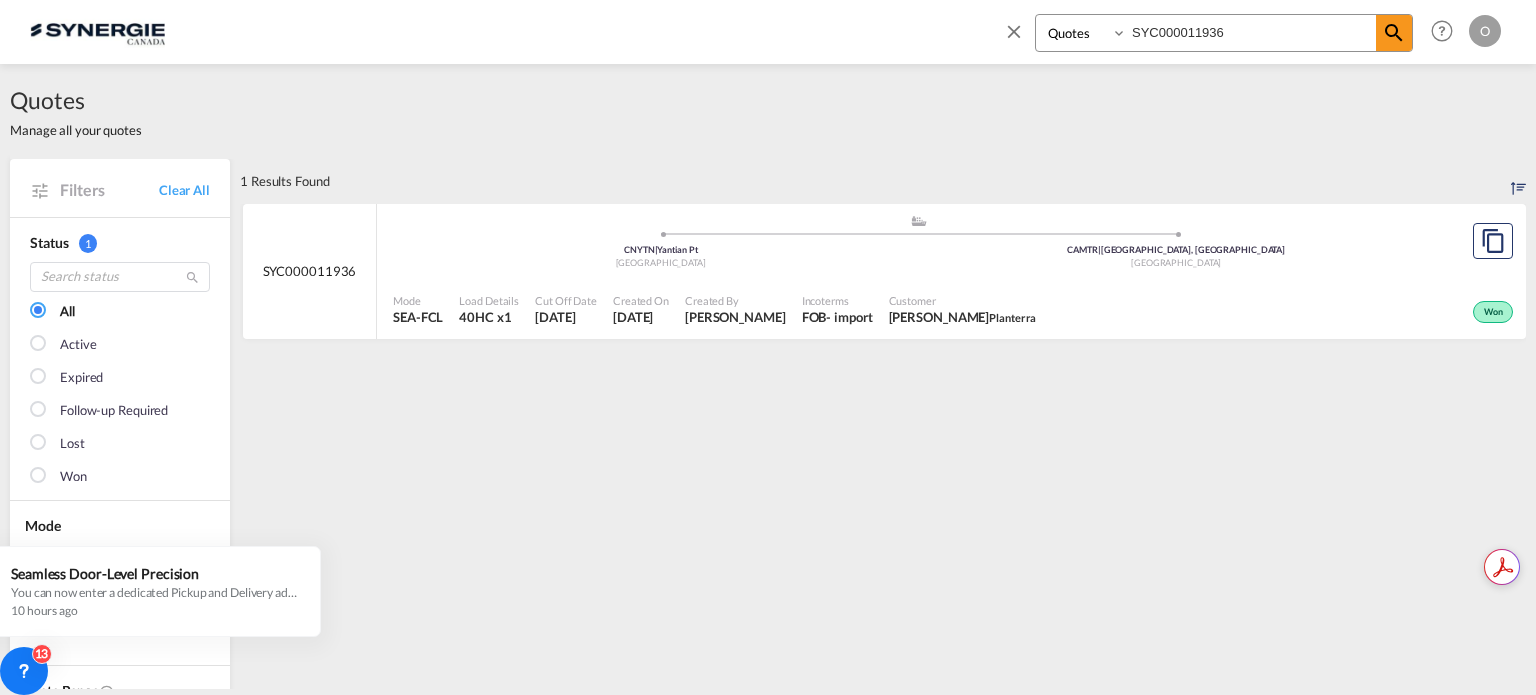 click on "Won" at bounding box center [1281, 310] 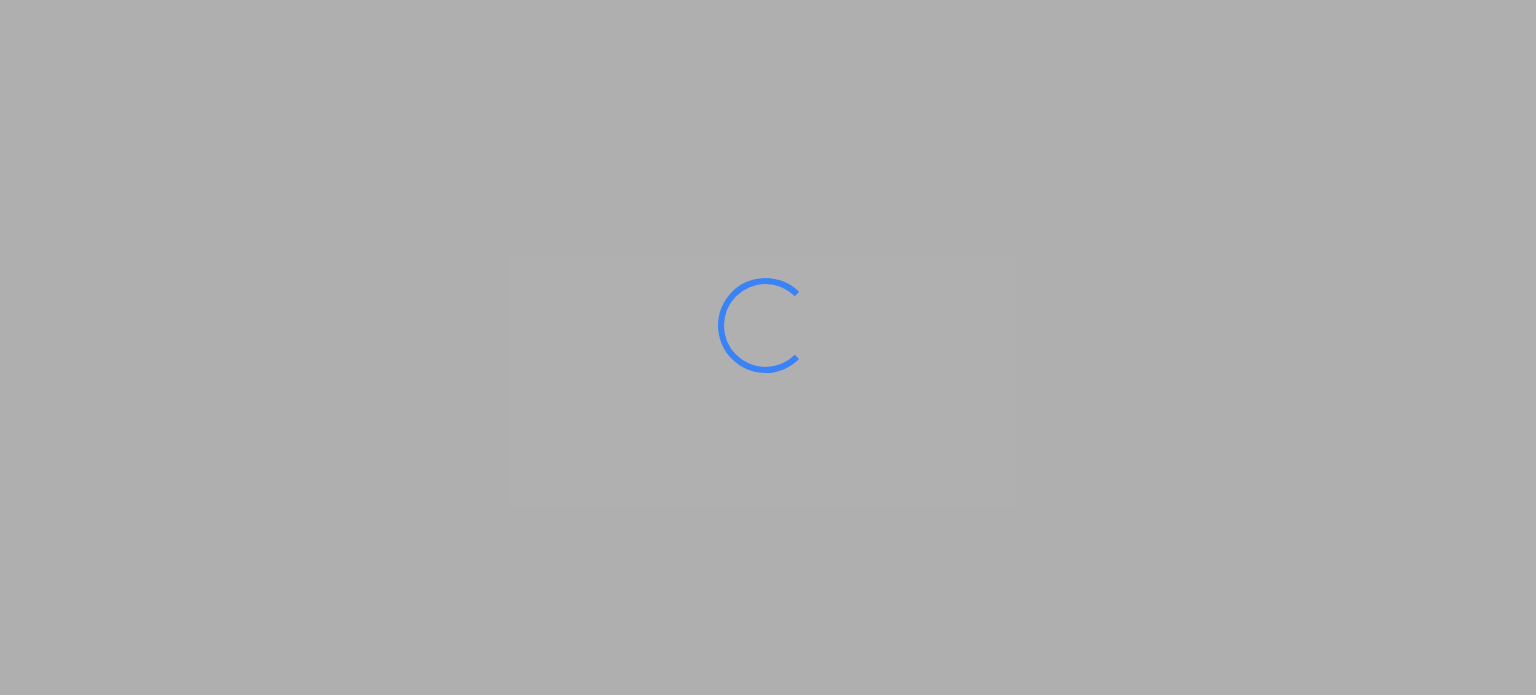 scroll, scrollTop: 0, scrollLeft: 0, axis: both 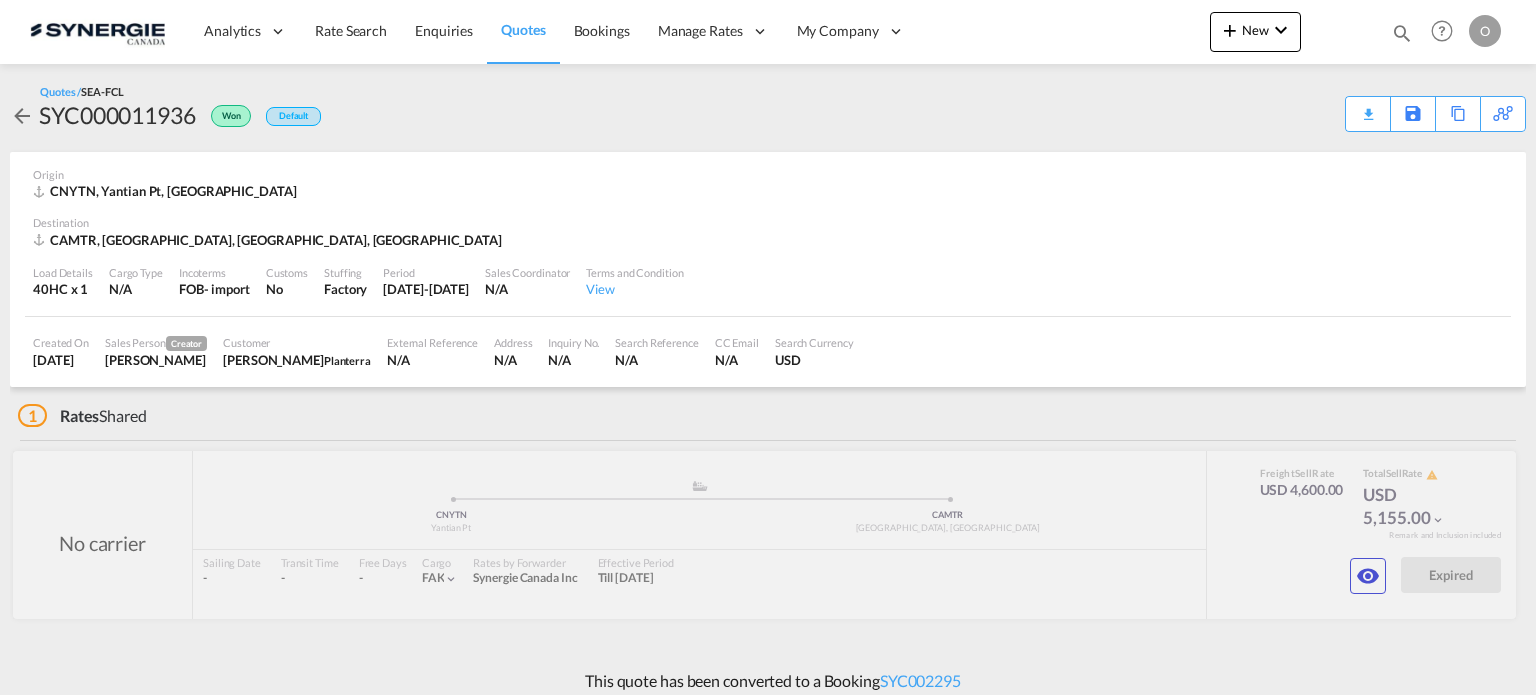 click at bounding box center (1368, 576) 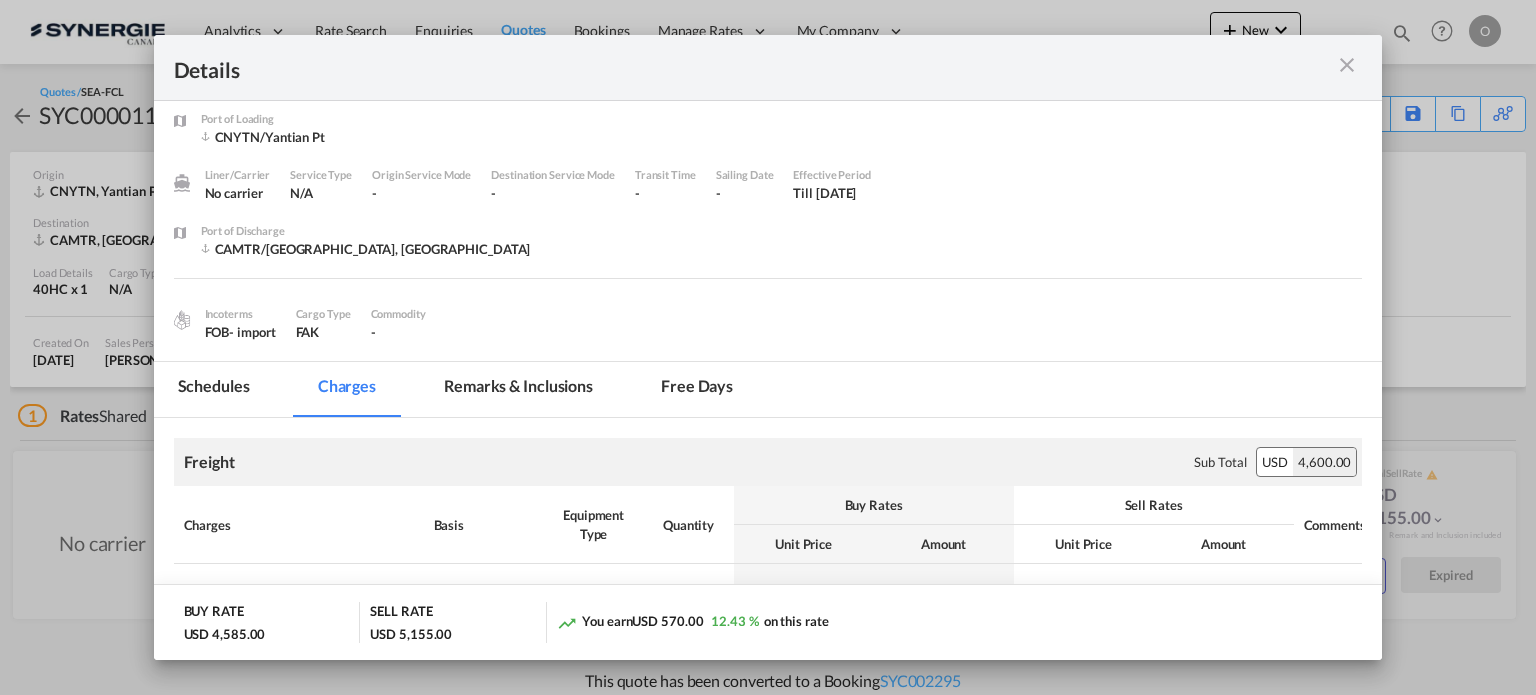 scroll, scrollTop: 0, scrollLeft: 0, axis: both 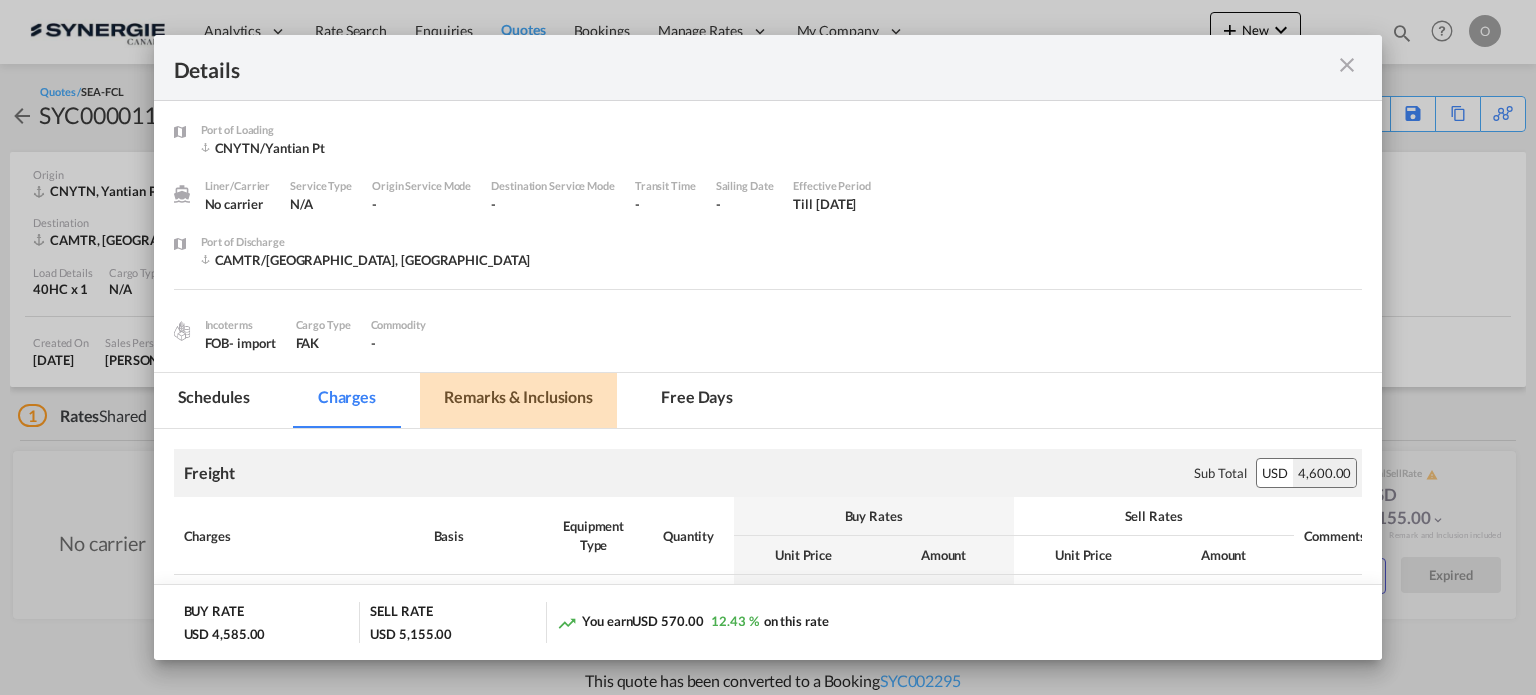 click on "Remarks & Inclusions" at bounding box center [518, 400] 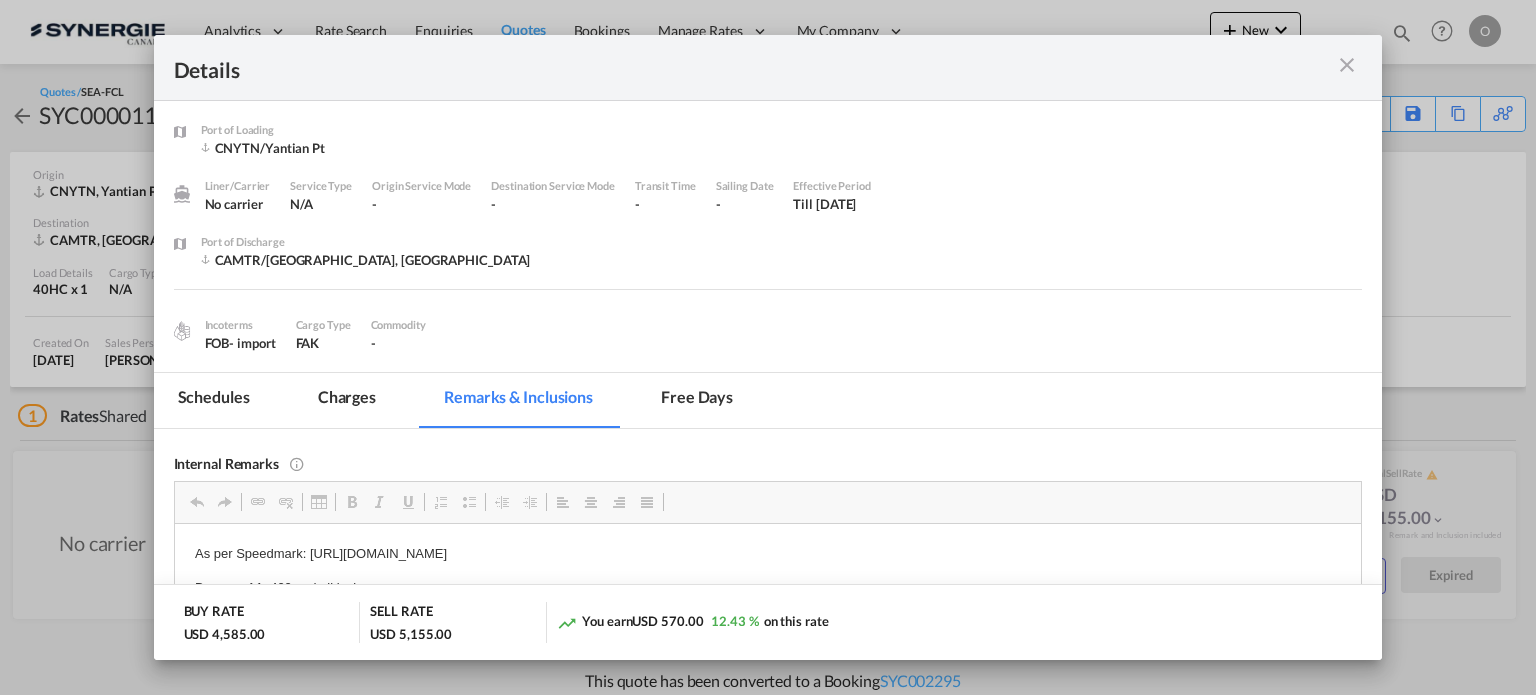 scroll, scrollTop: 0, scrollLeft: 0, axis: both 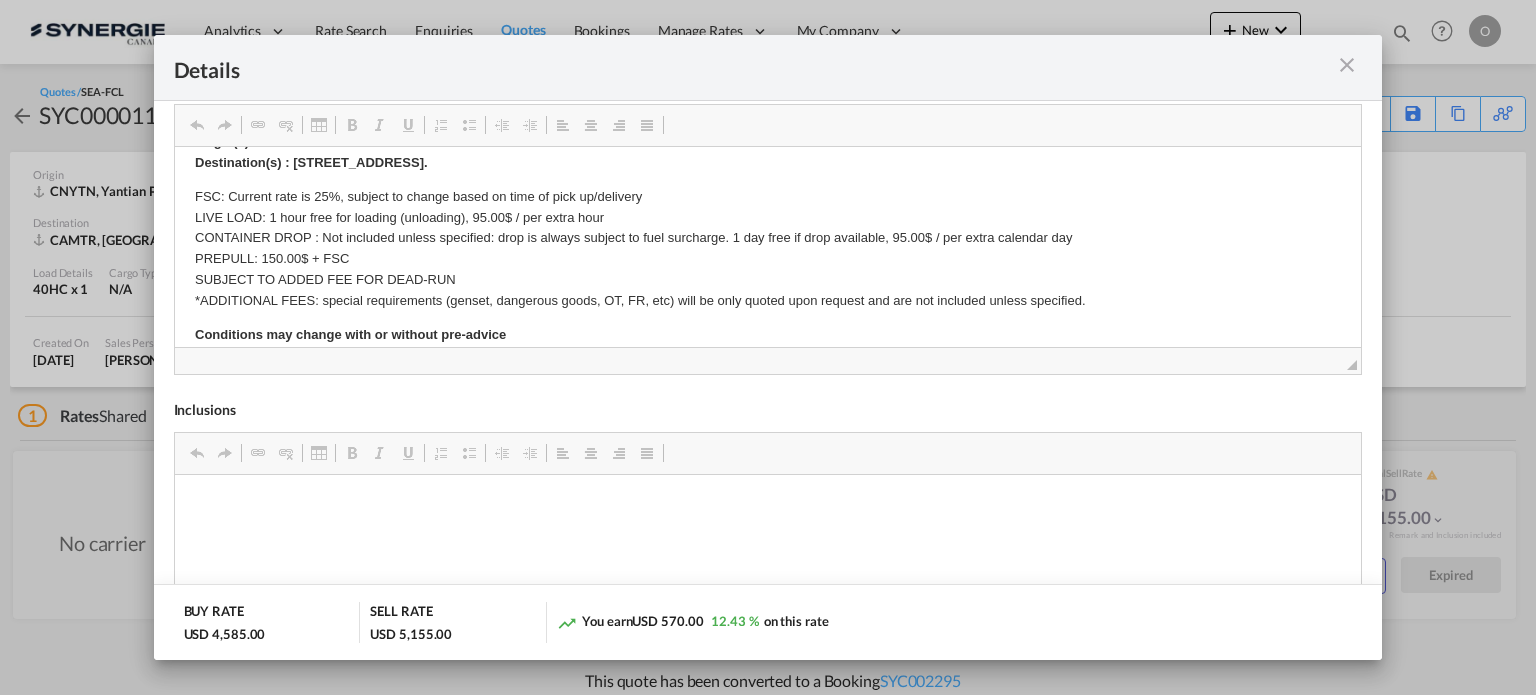 click at bounding box center (1347, 65) 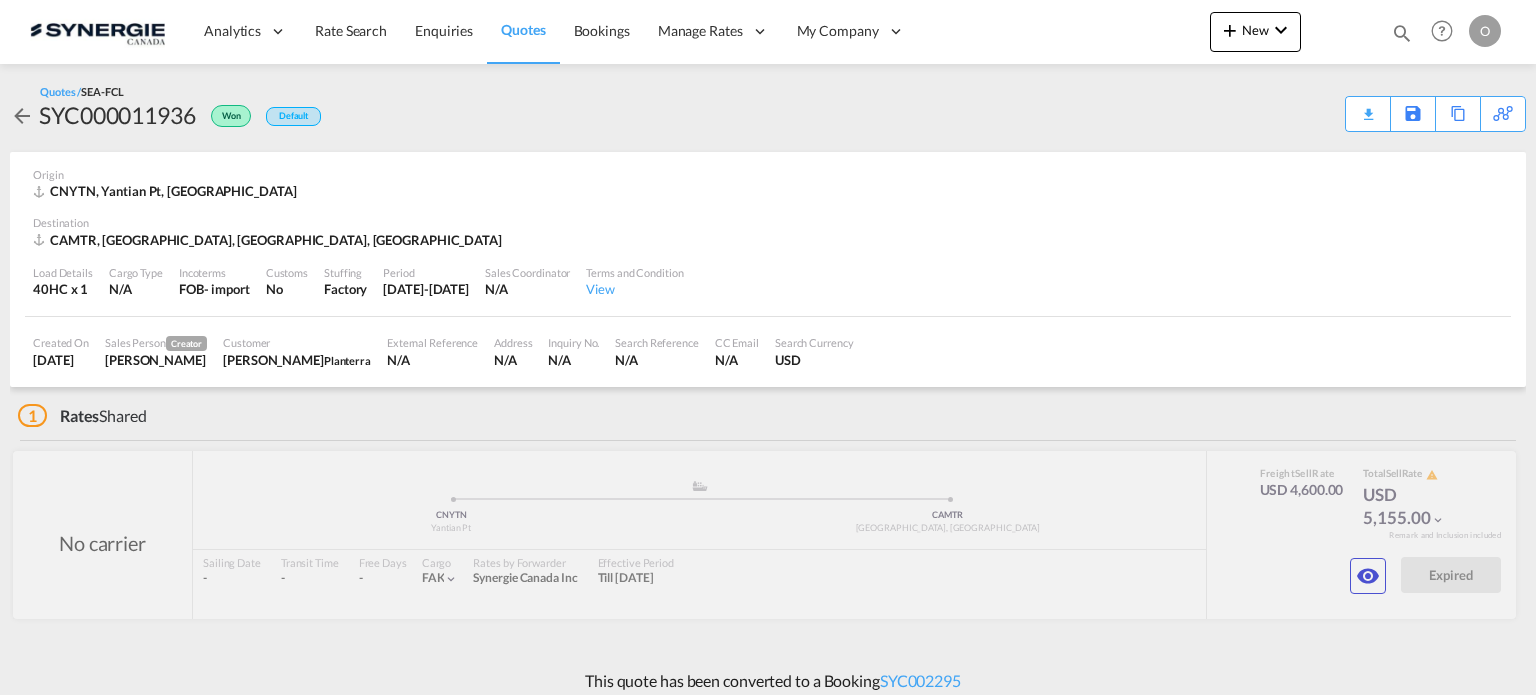 scroll, scrollTop: 89, scrollLeft: 0, axis: vertical 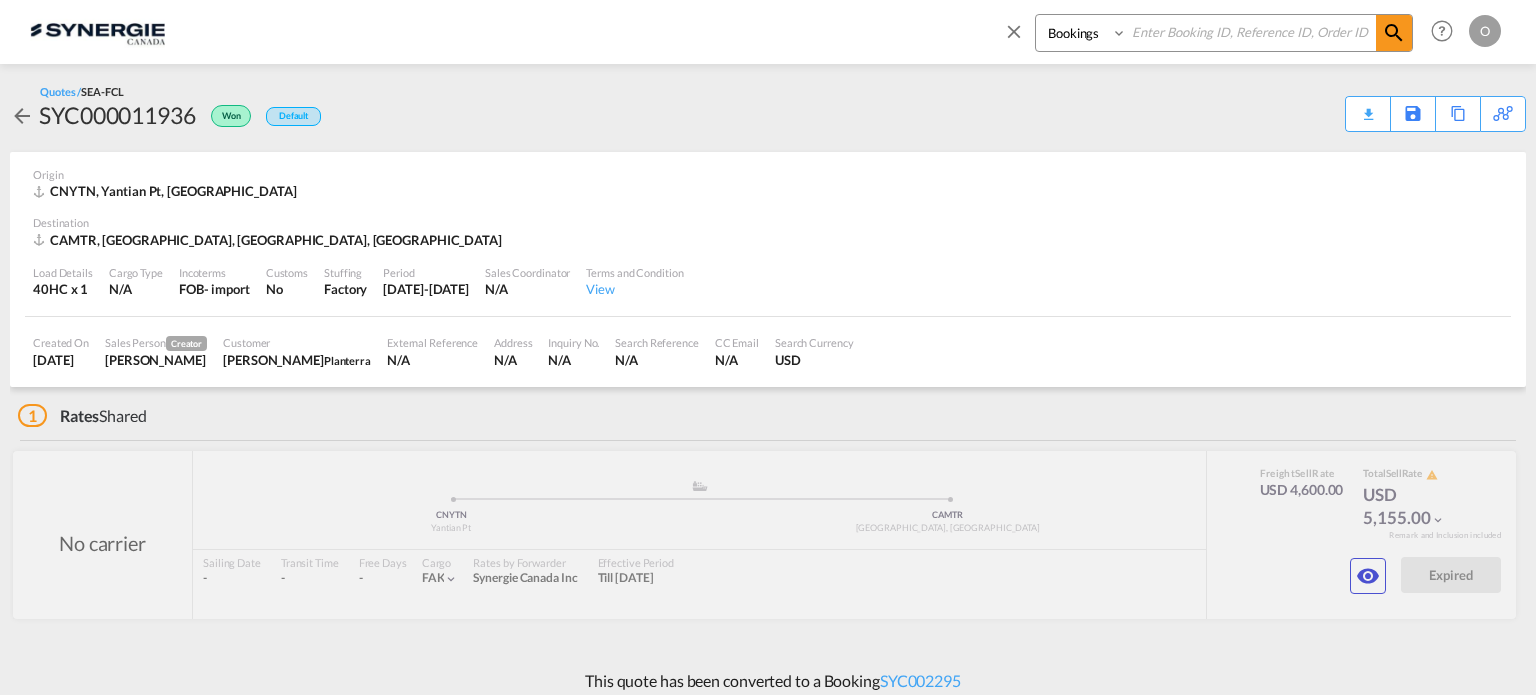 click at bounding box center (1251, 32) 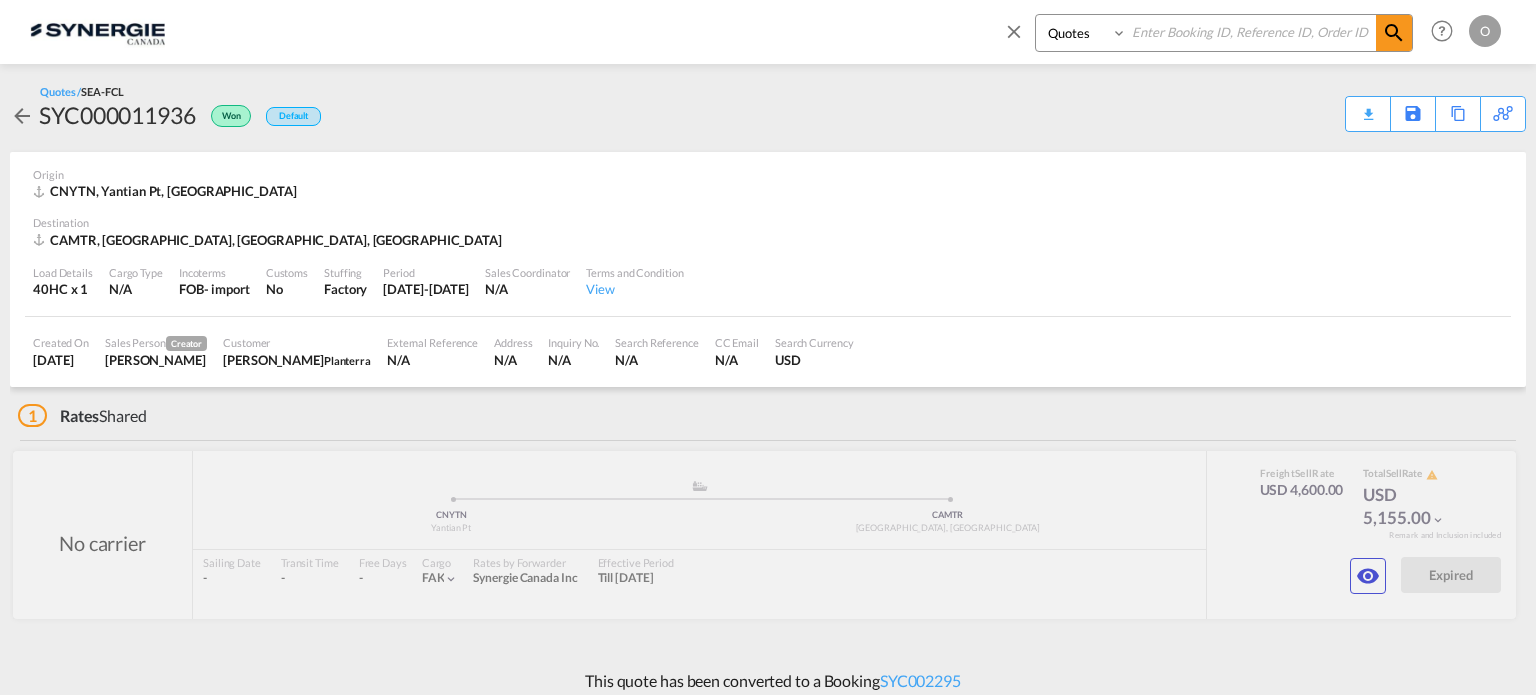 click on "Bookings Quotes Enquiries" at bounding box center [1083, 33] 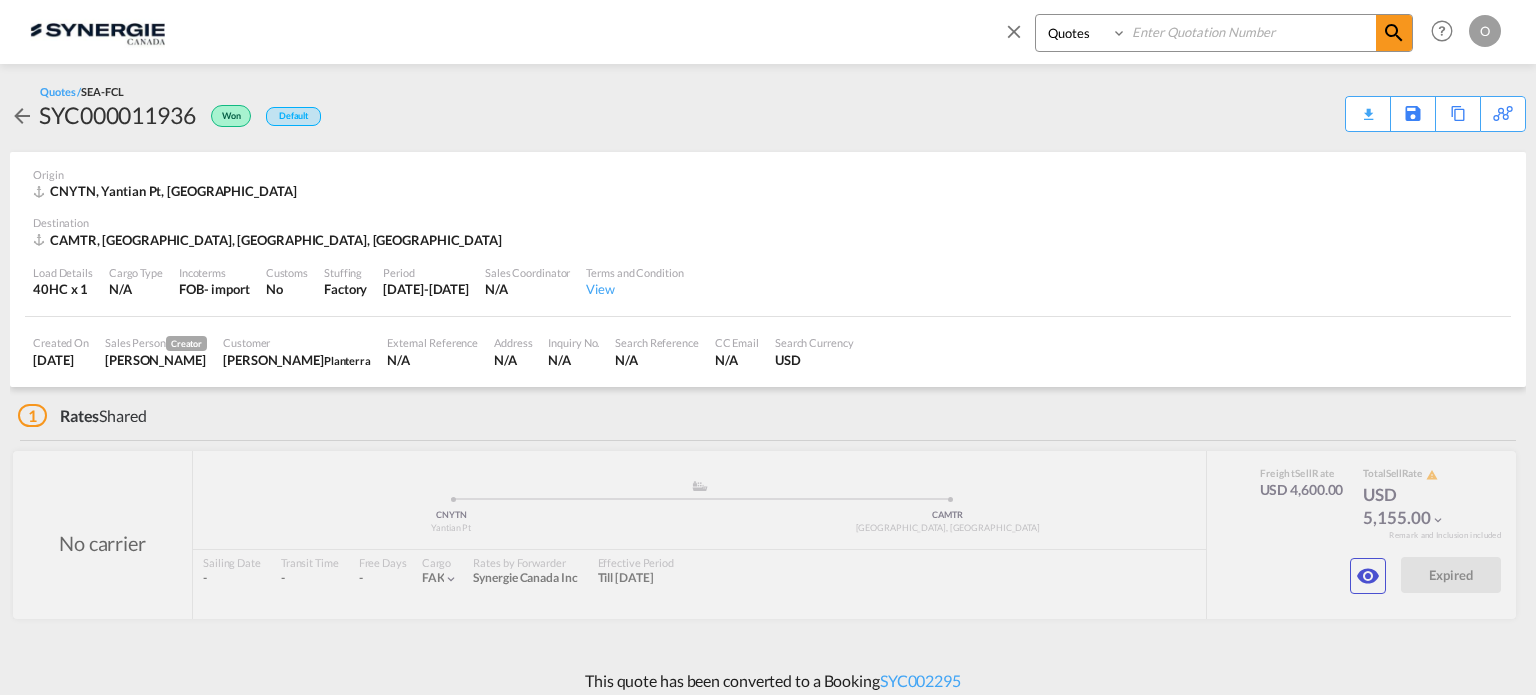 click at bounding box center (1251, 32) 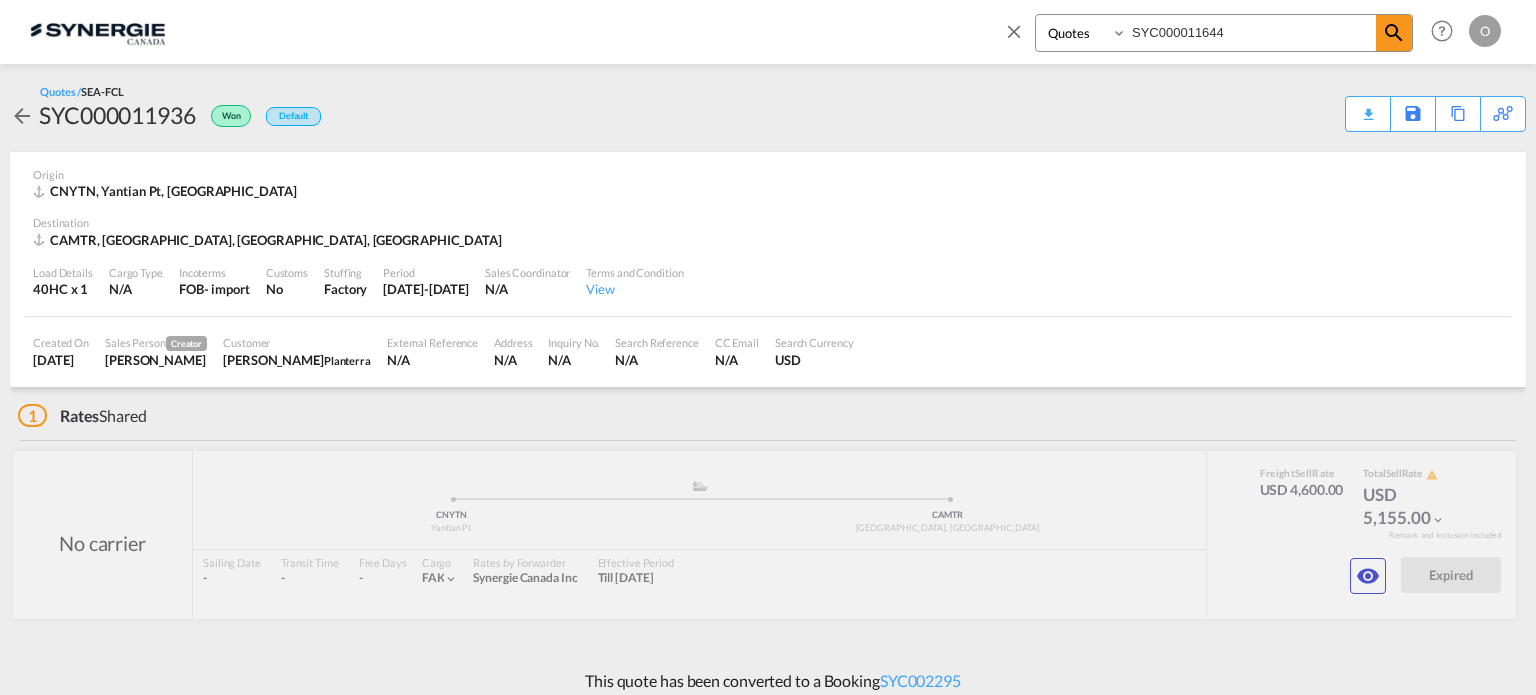 type on "SYC000011644" 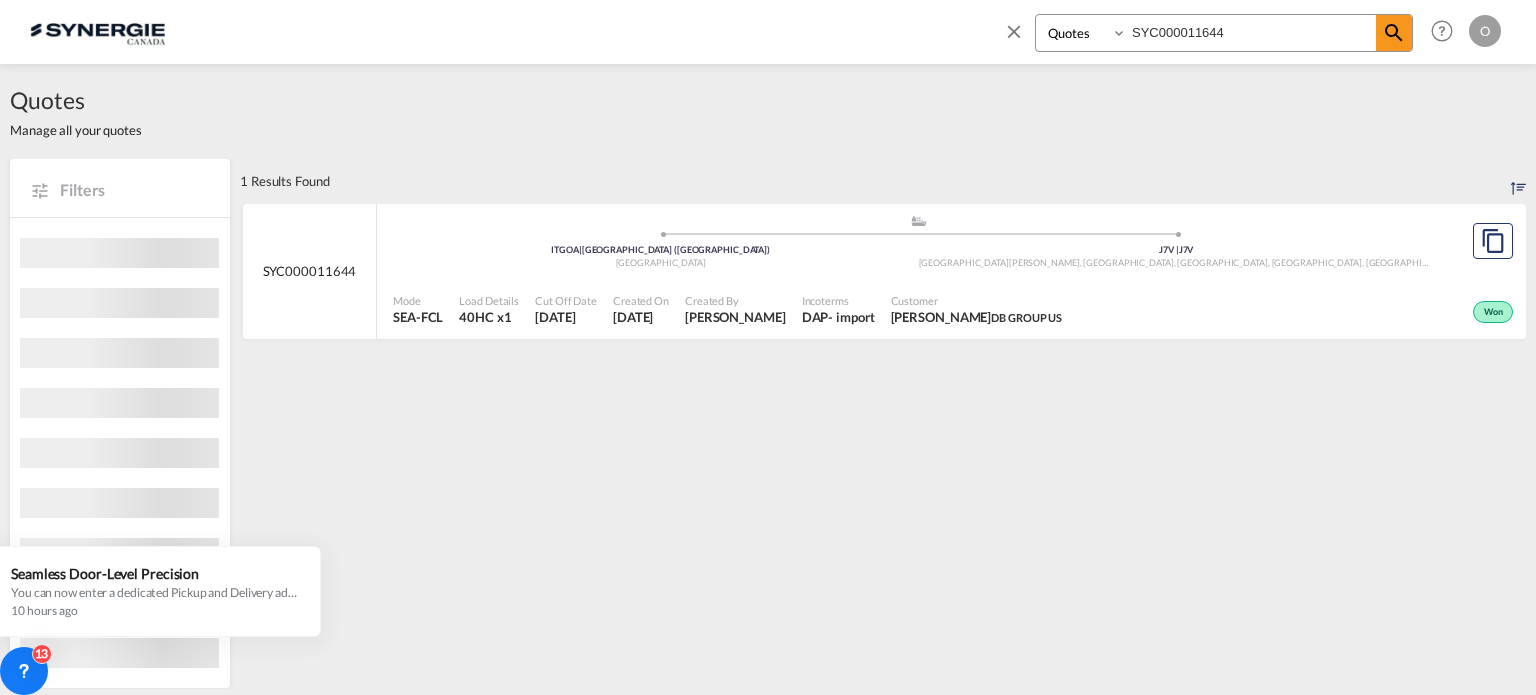 click on "Won" at bounding box center (1294, 310) 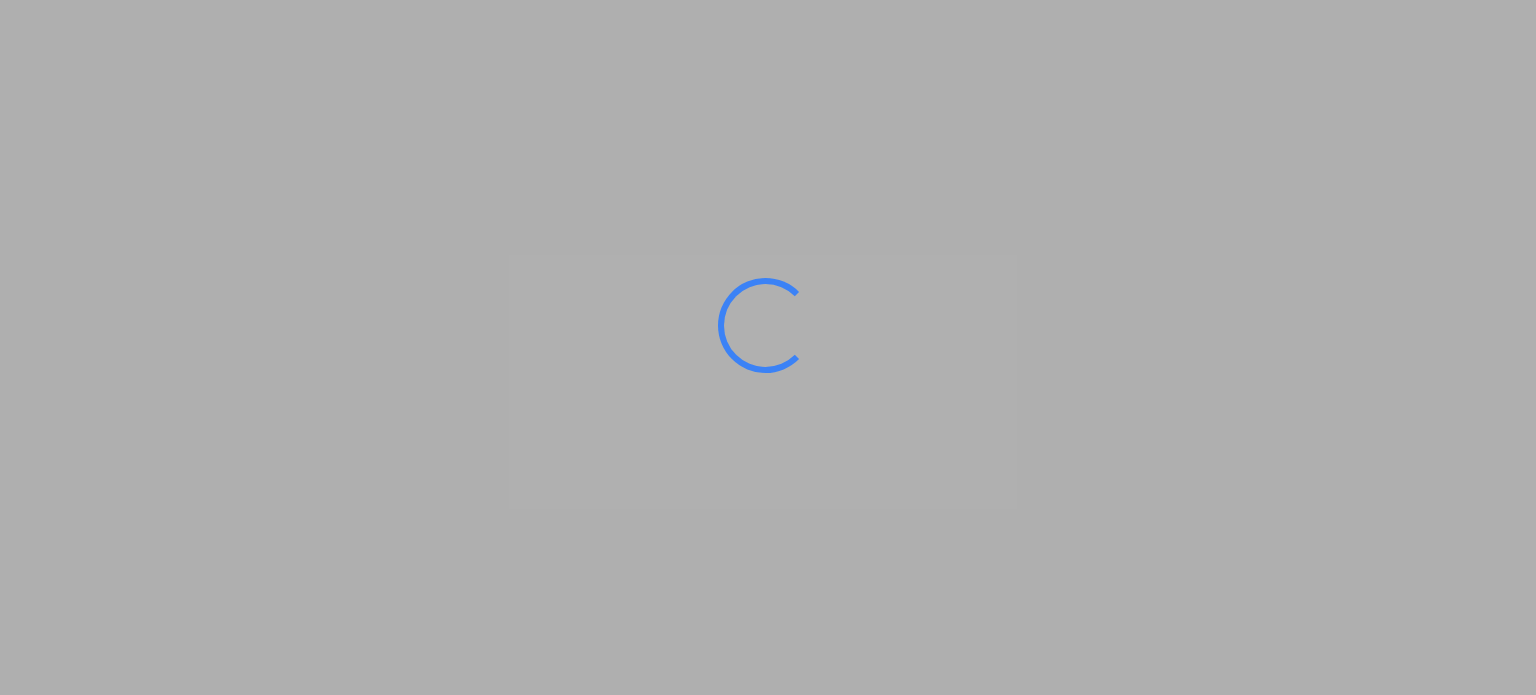 scroll, scrollTop: 0, scrollLeft: 0, axis: both 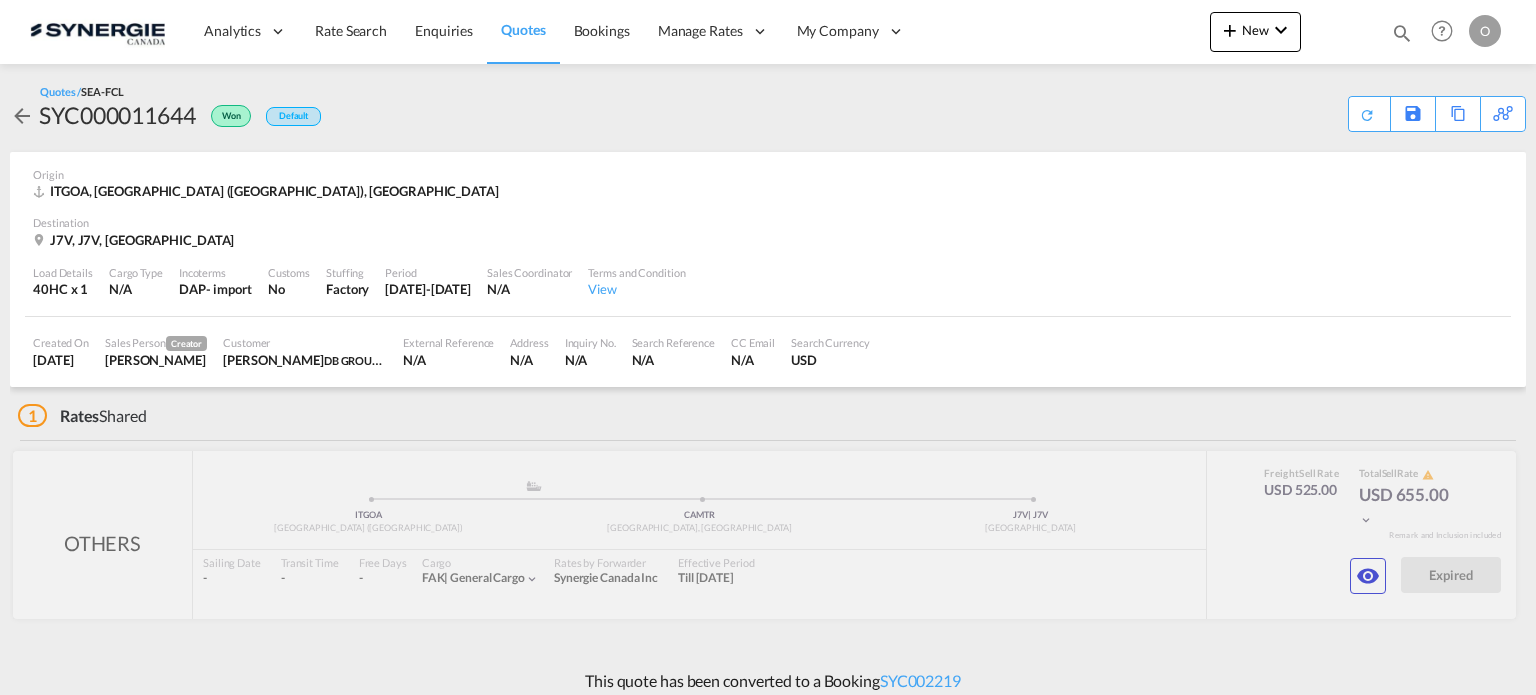 click at bounding box center [1368, 576] 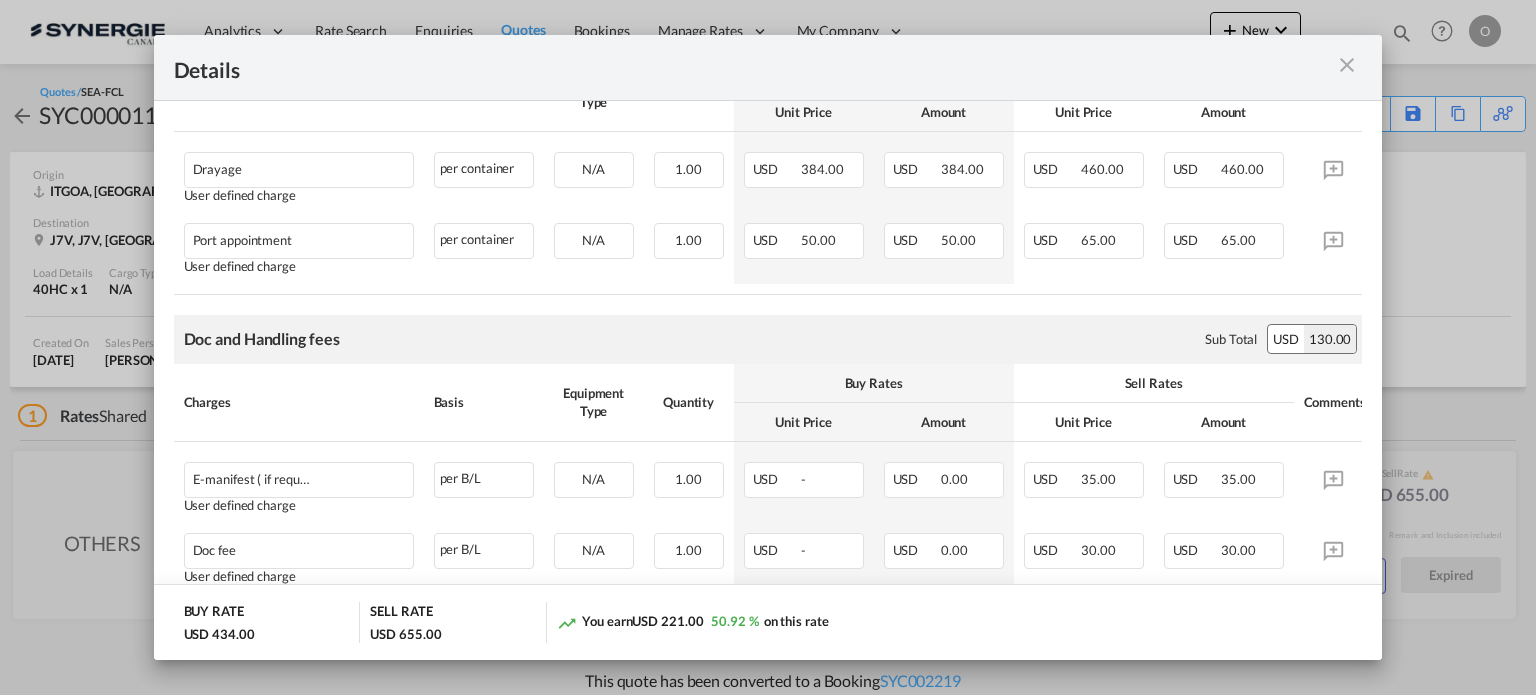 scroll, scrollTop: 0, scrollLeft: 0, axis: both 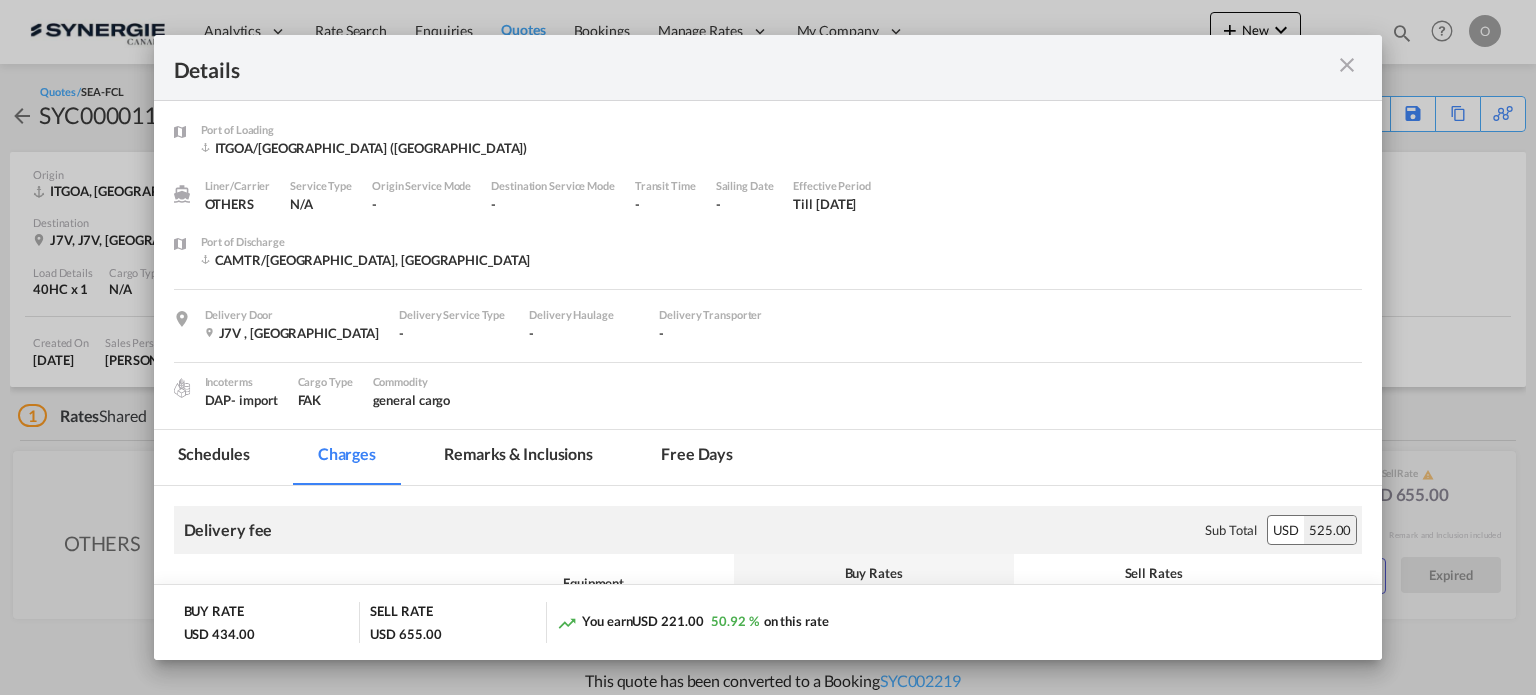 click on "Remarks & Inclusions" at bounding box center [518, 457] 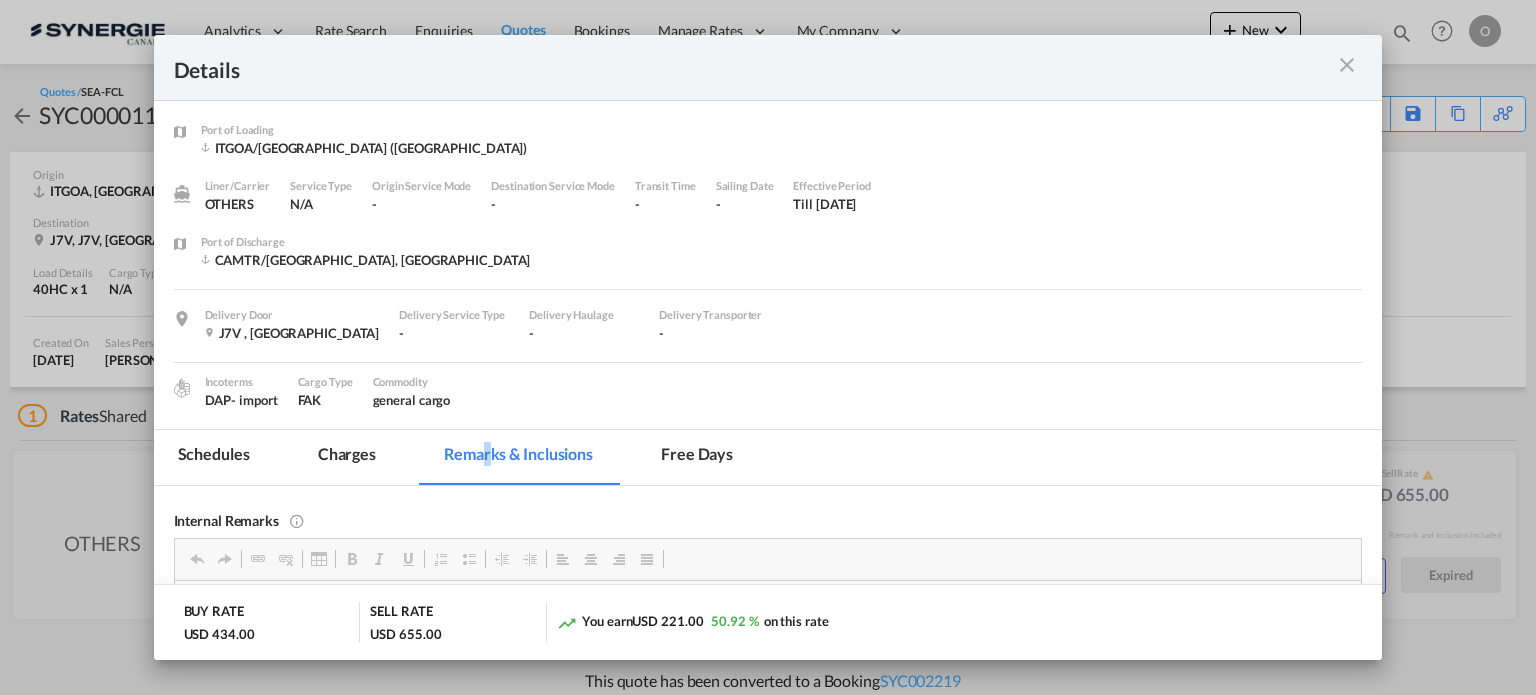 scroll, scrollTop: 119, scrollLeft: 0, axis: vertical 